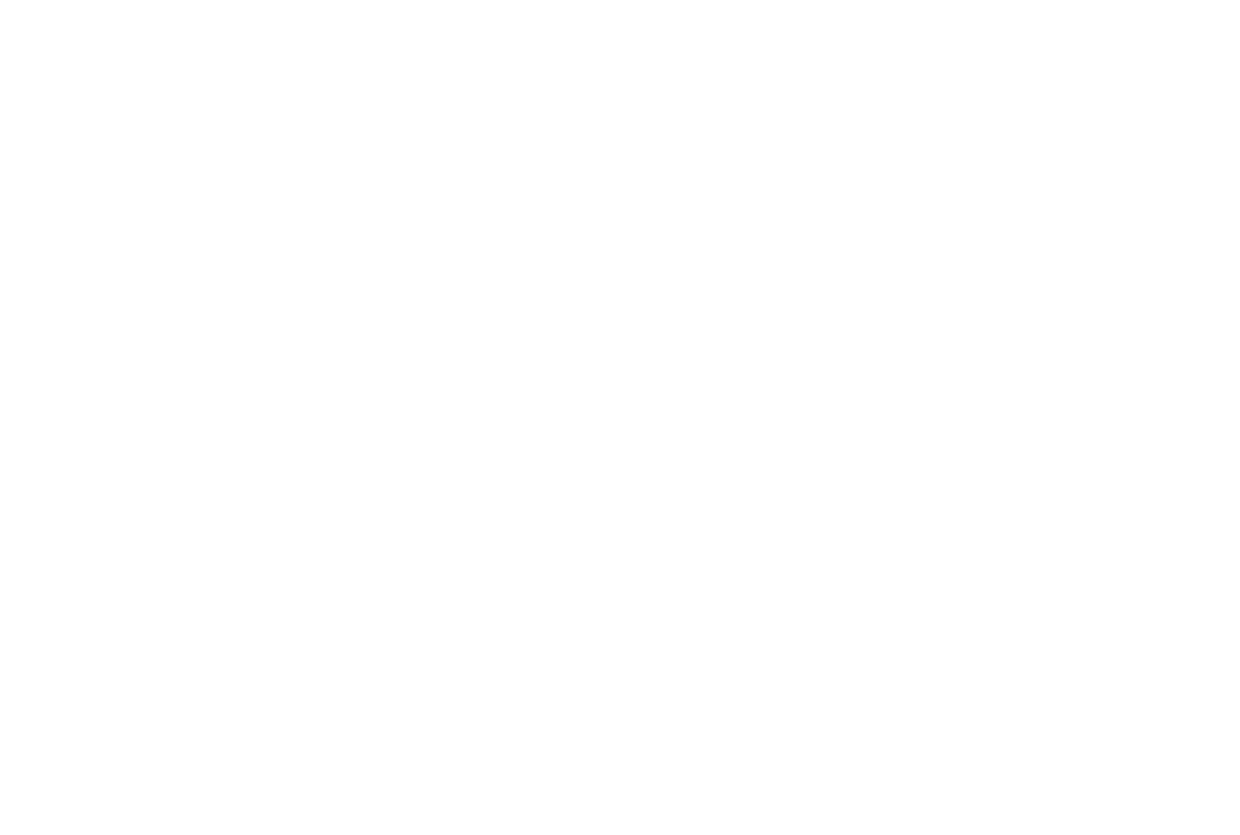 scroll, scrollTop: 0, scrollLeft: 0, axis: both 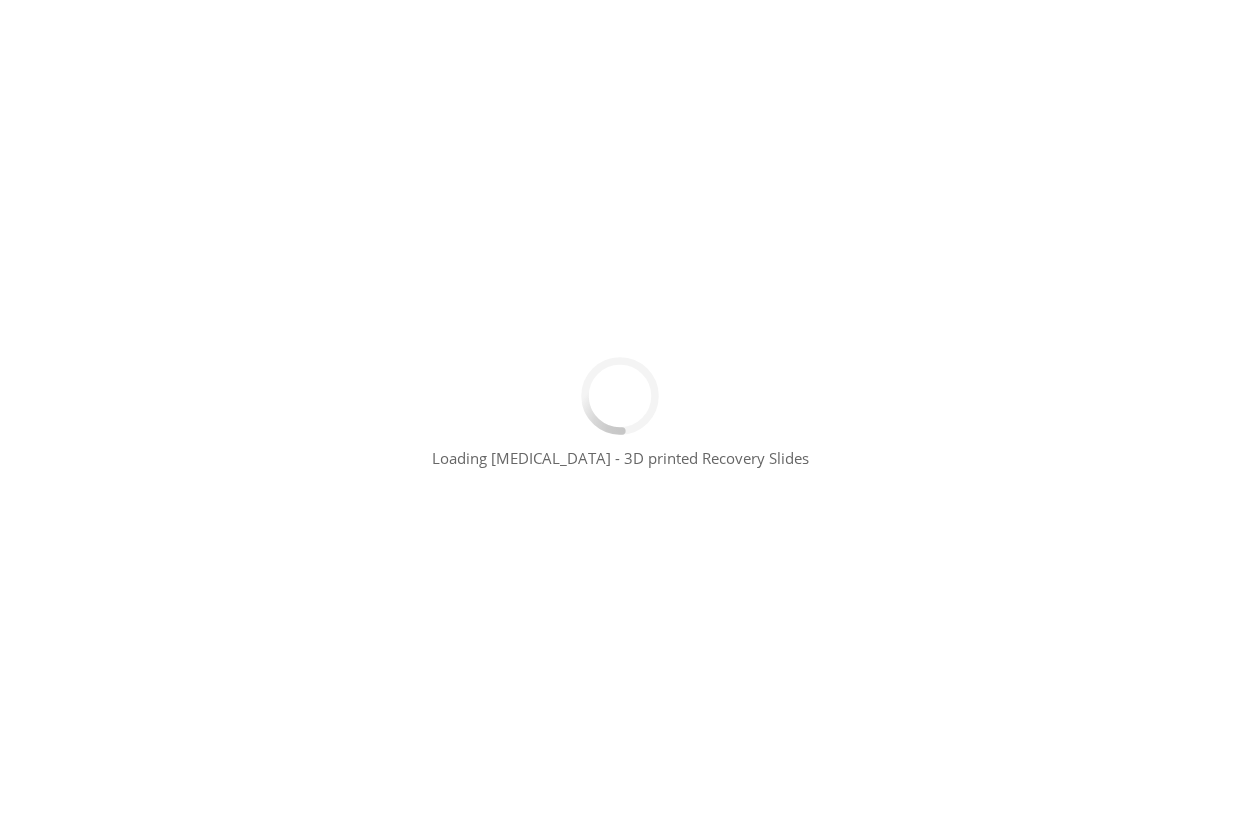 type 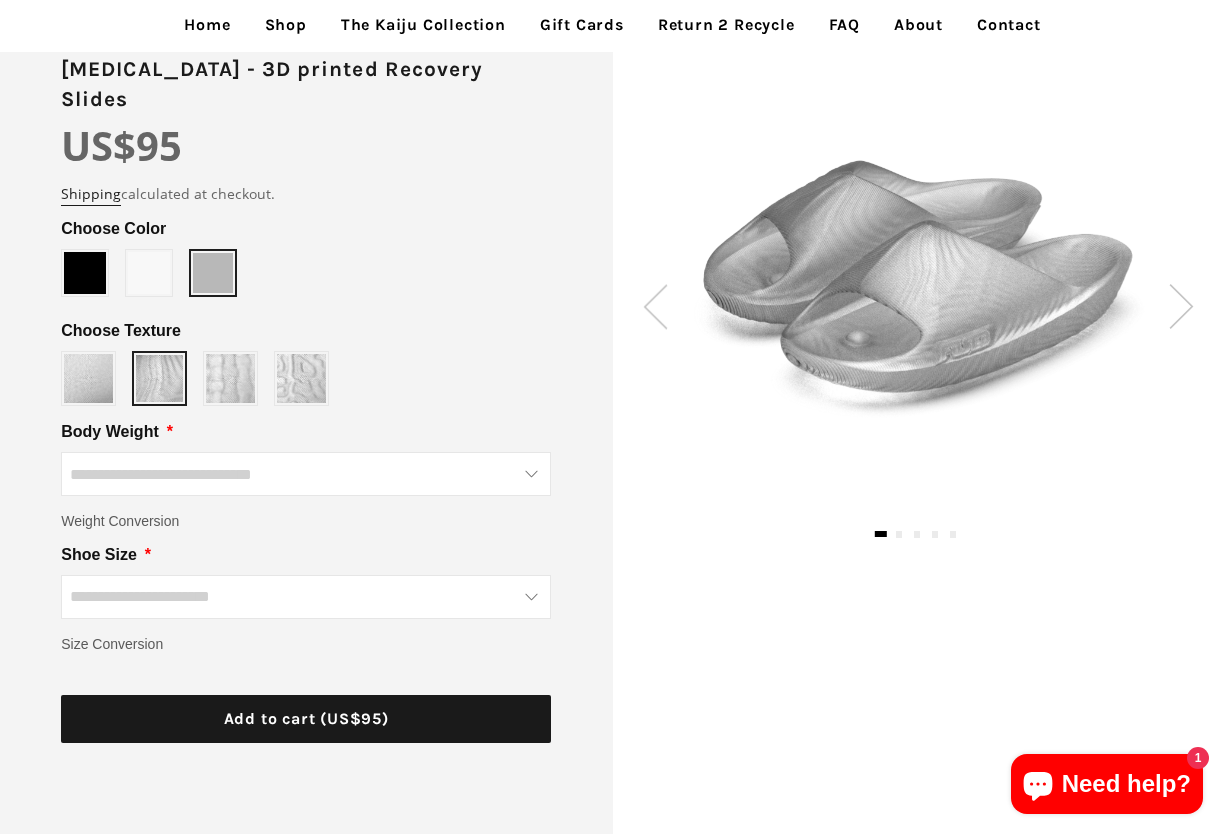 scroll, scrollTop: 200, scrollLeft: 0, axis: vertical 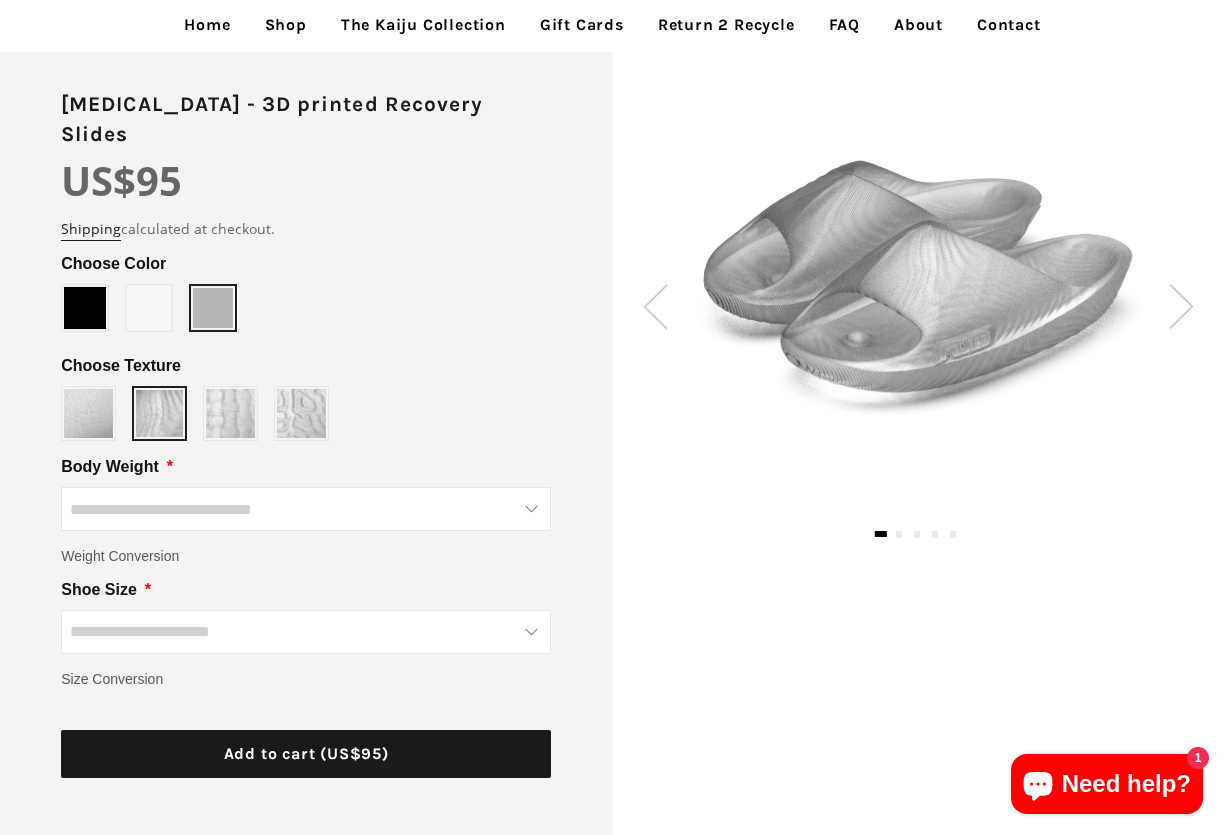 click on "2" at bounding box center (899, 534) 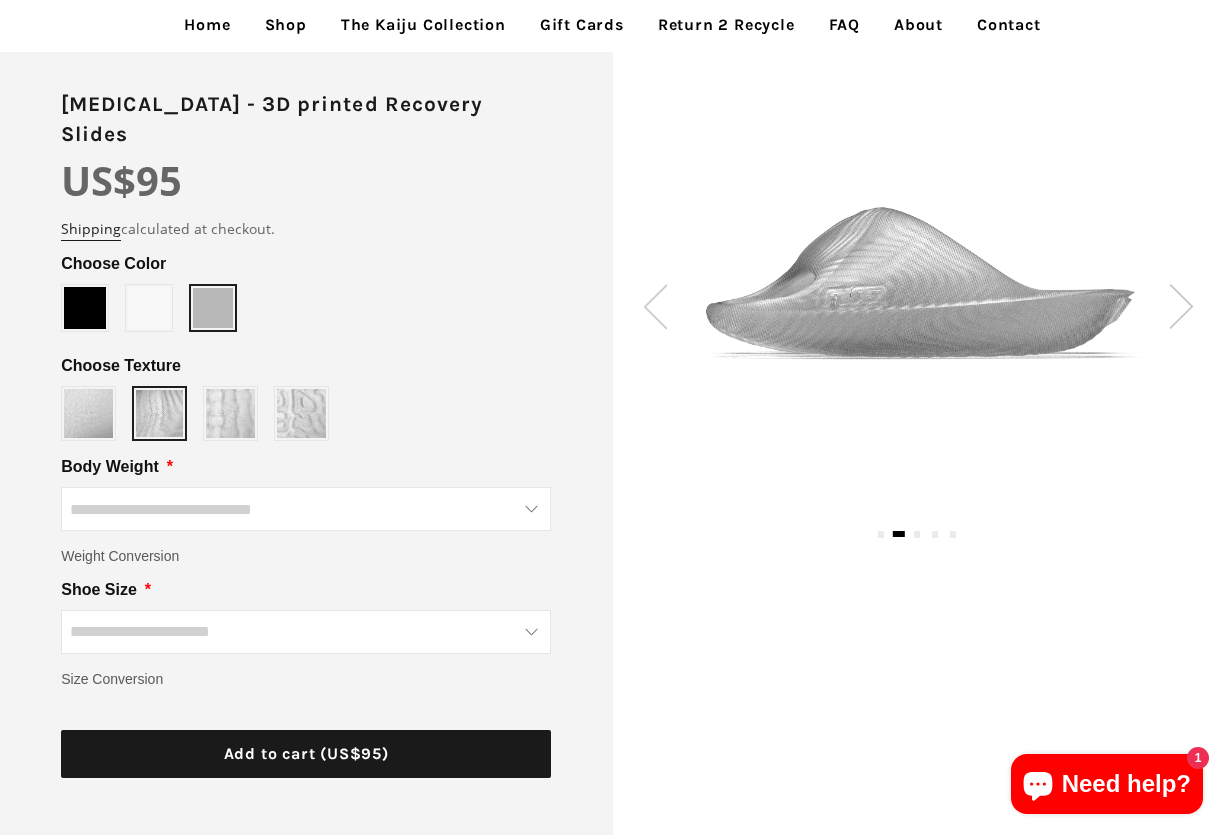 click at bounding box center (1181, 306) 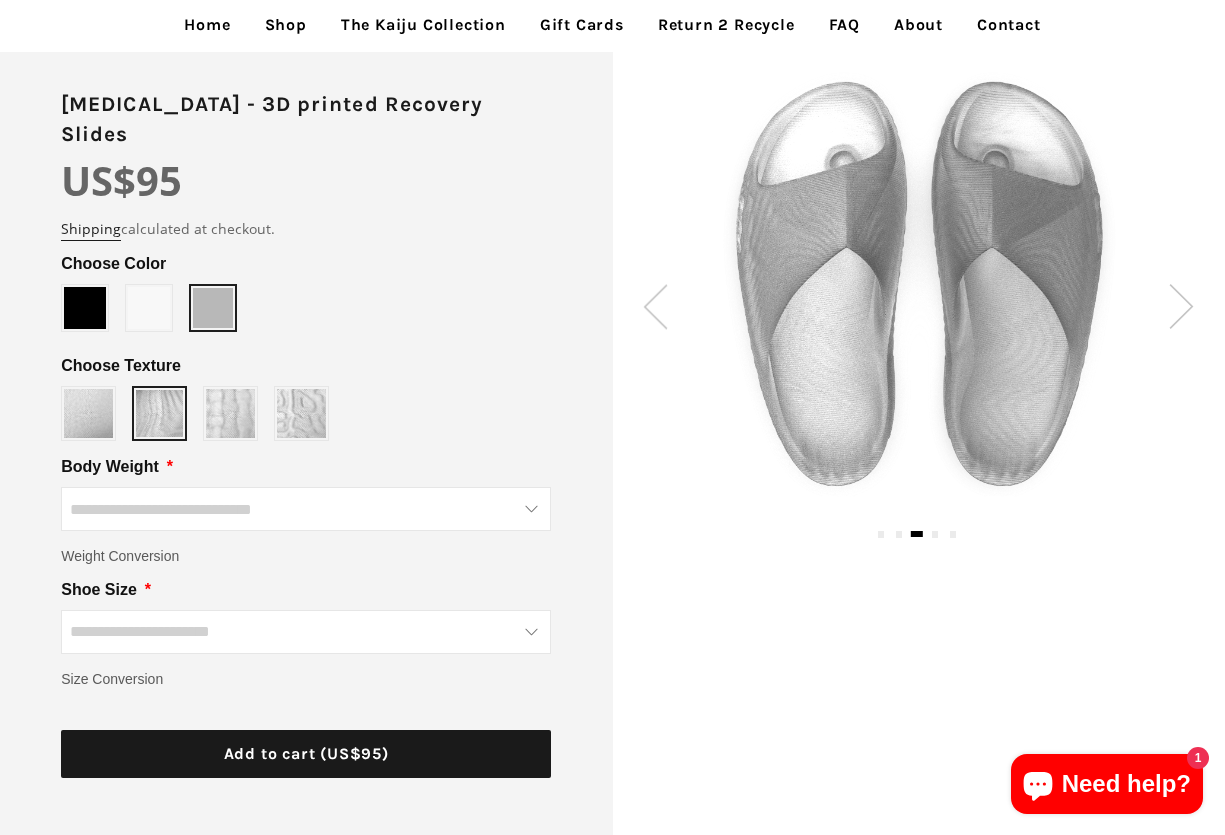 click at bounding box center [1181, 306] 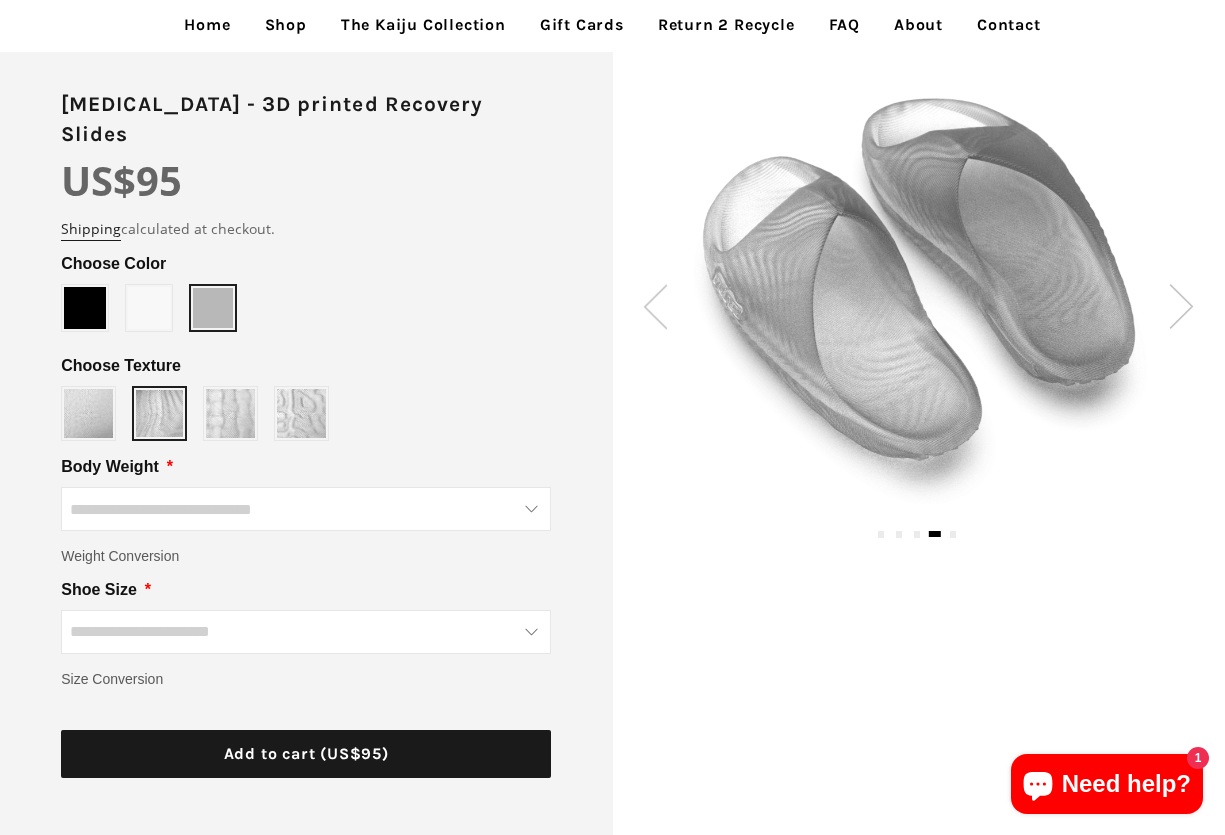 click at bounding box center [1181, 306] 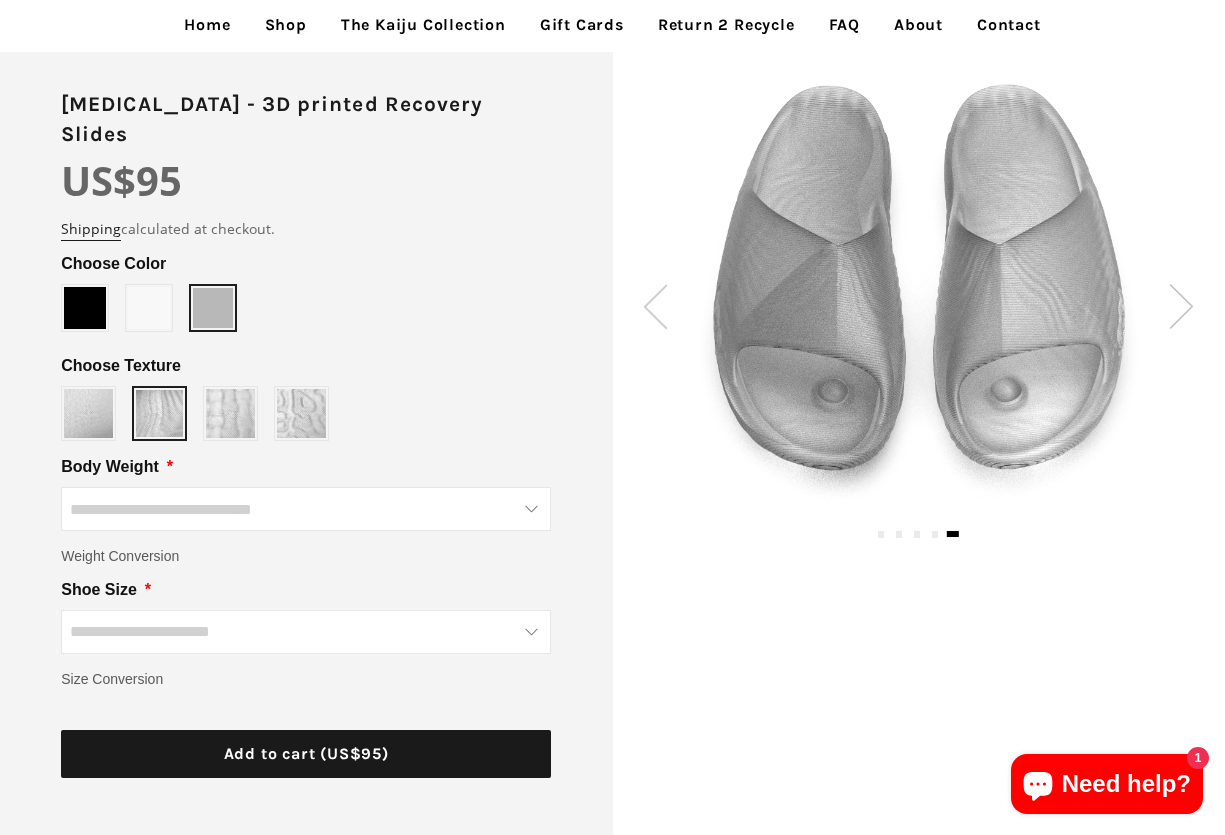 click at bounding box center (1181, 306) 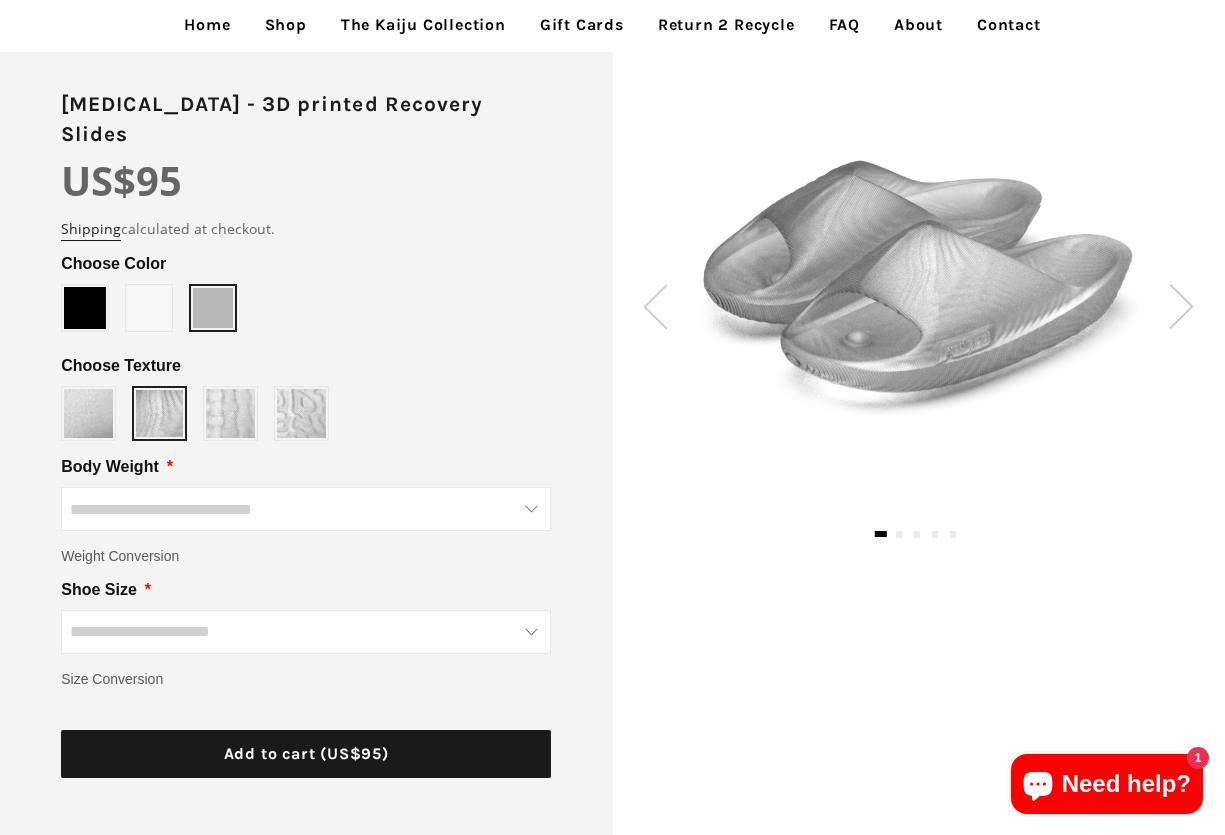 click at bounding box center [1181, 306] 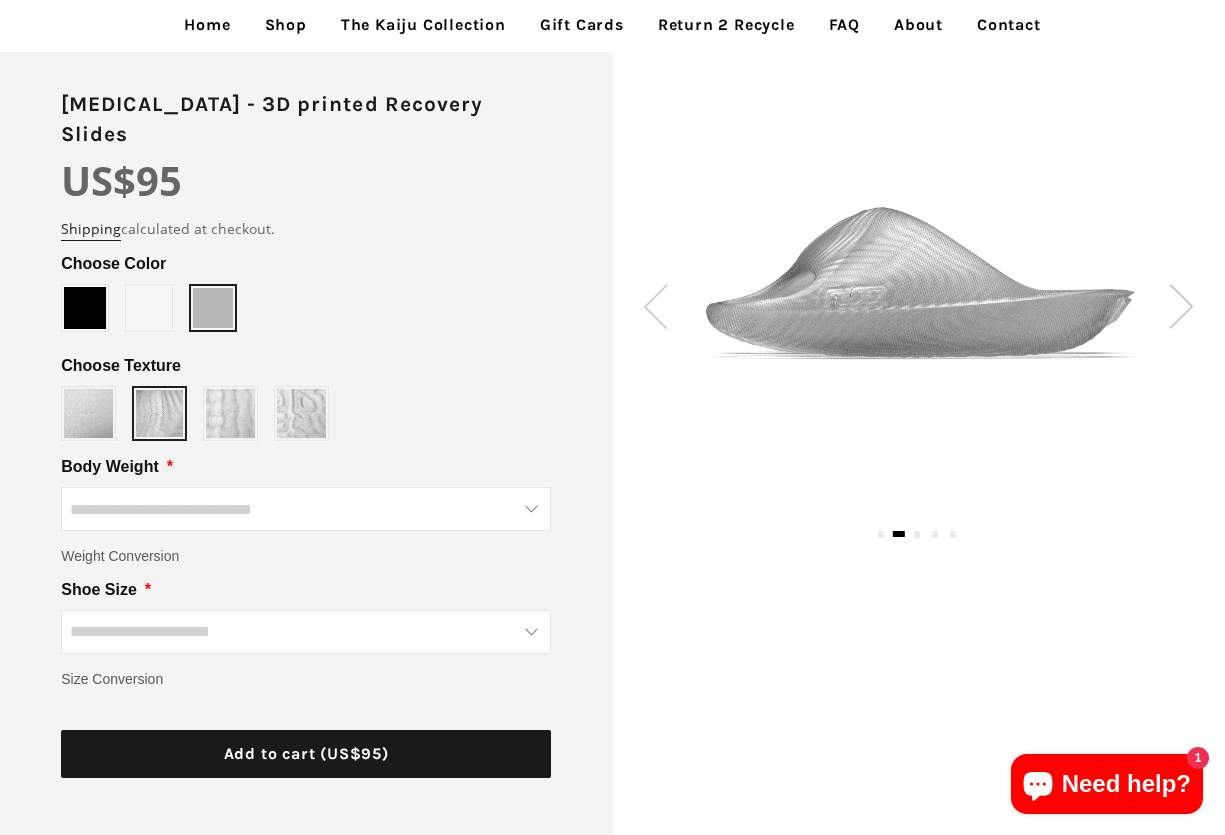click at bounding box center [1181, 306] 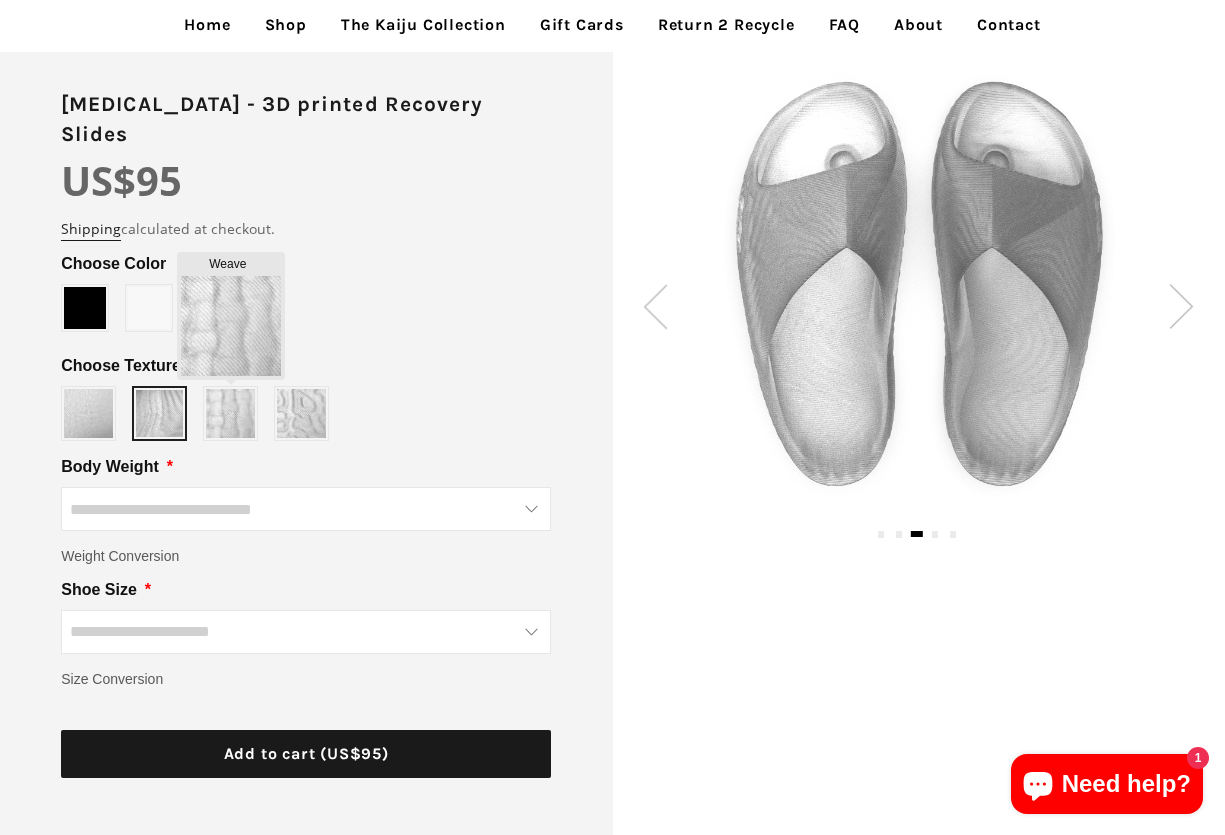 click at bounding box center [230, 413] 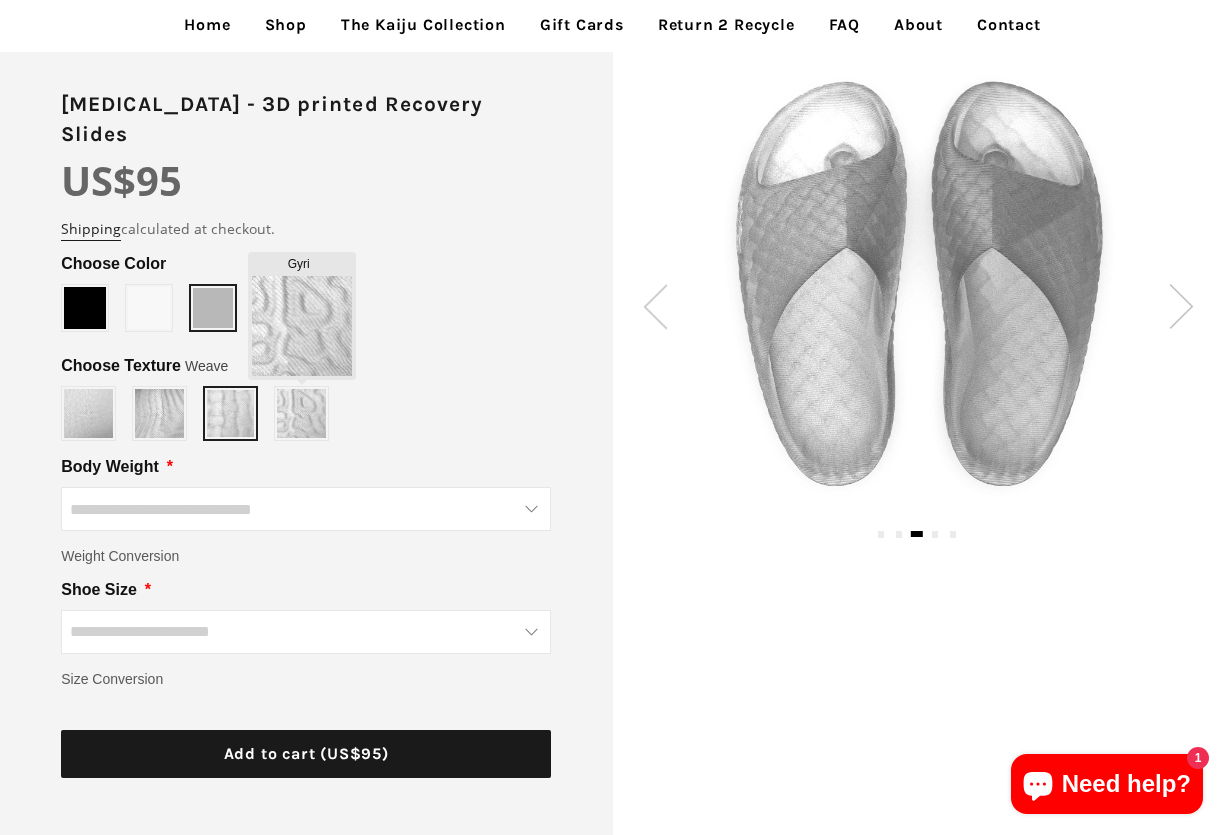 click at bounding box center (301, 413) 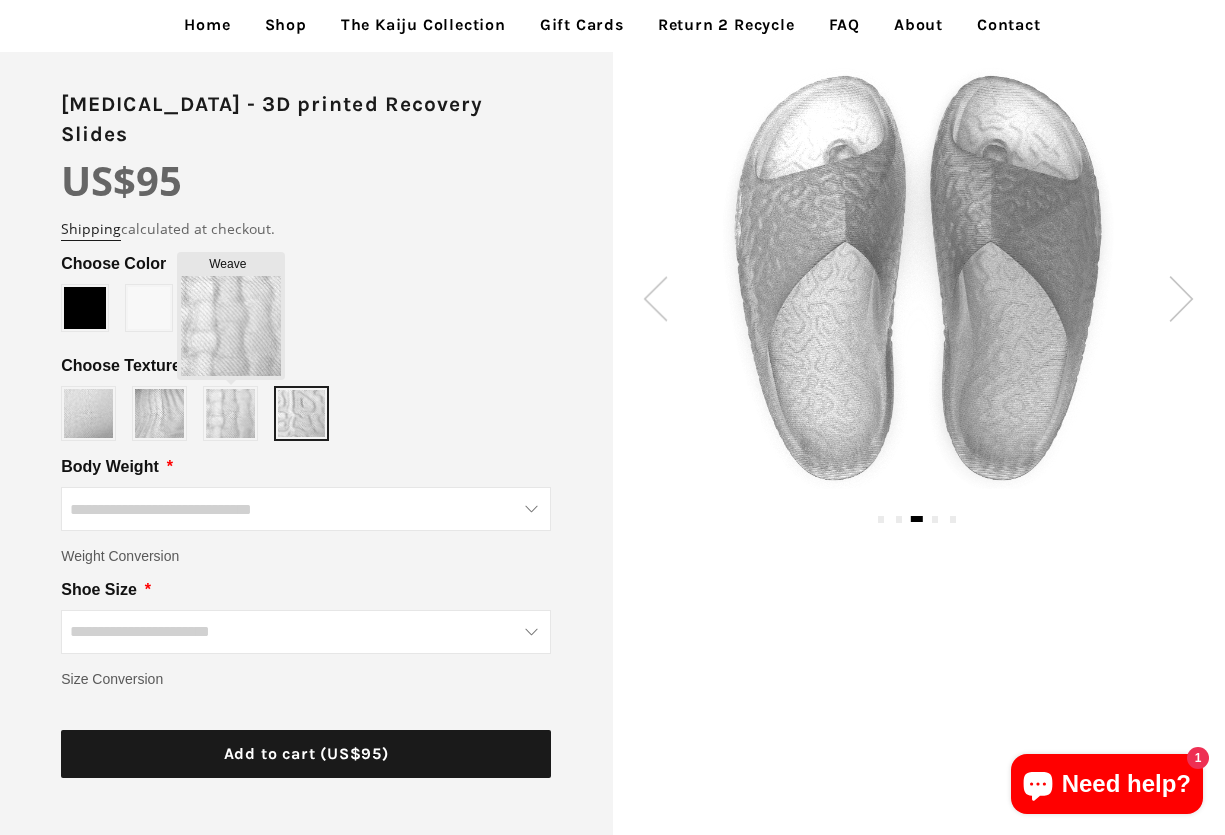 click at bounding box center [230, 413] 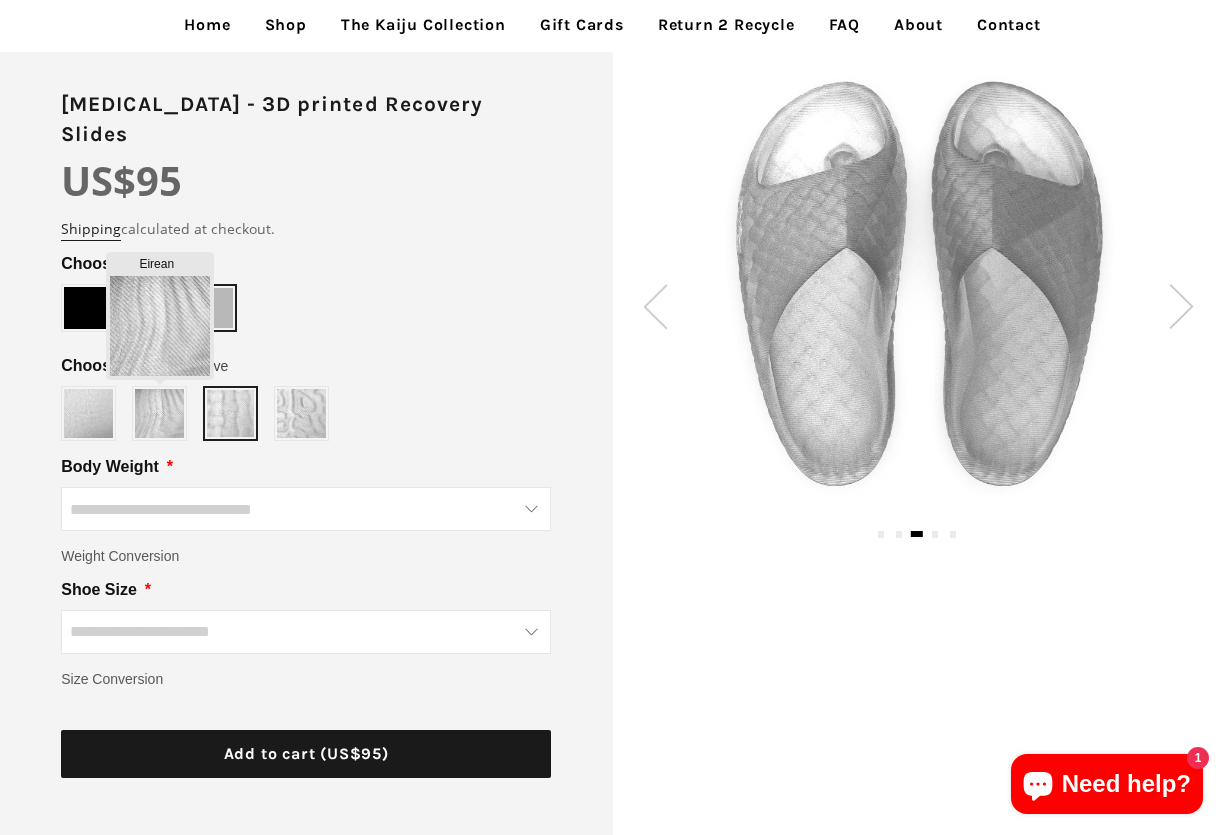 click at bounding box center [159, 413] 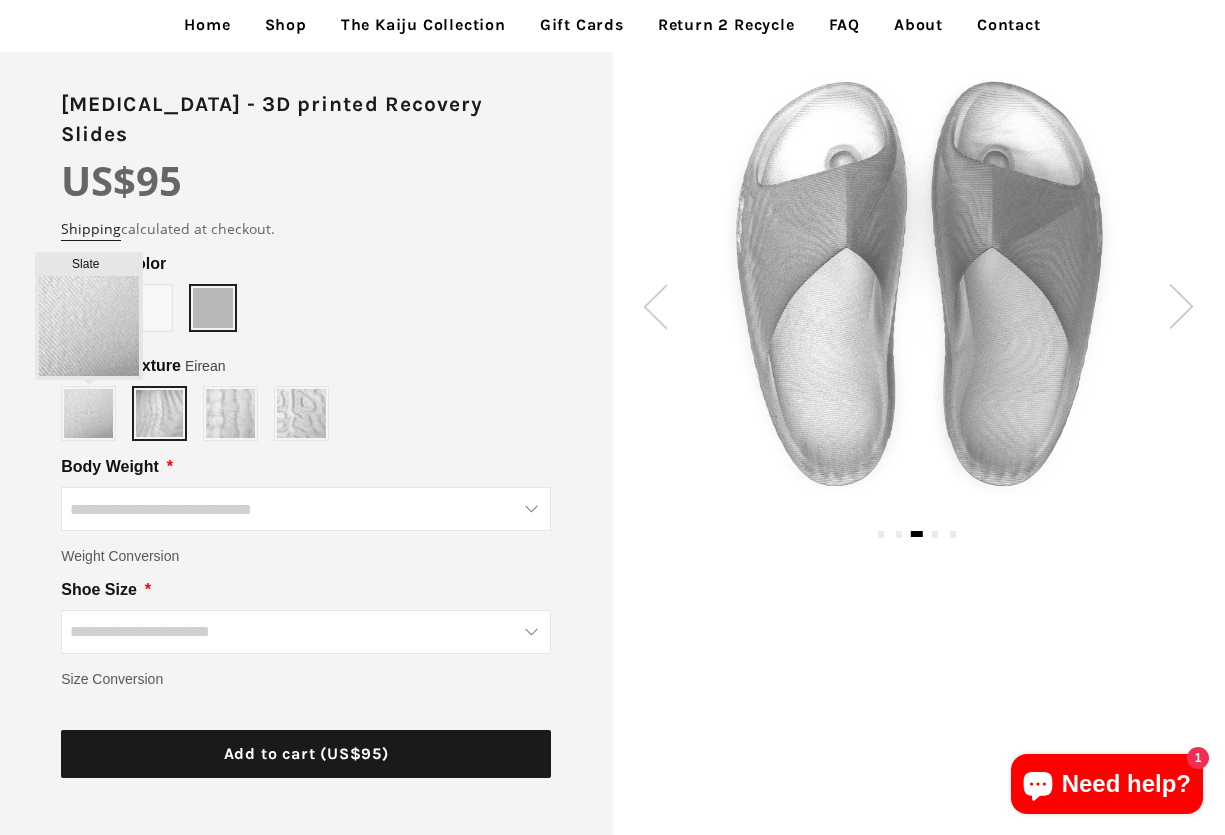type on "*****" 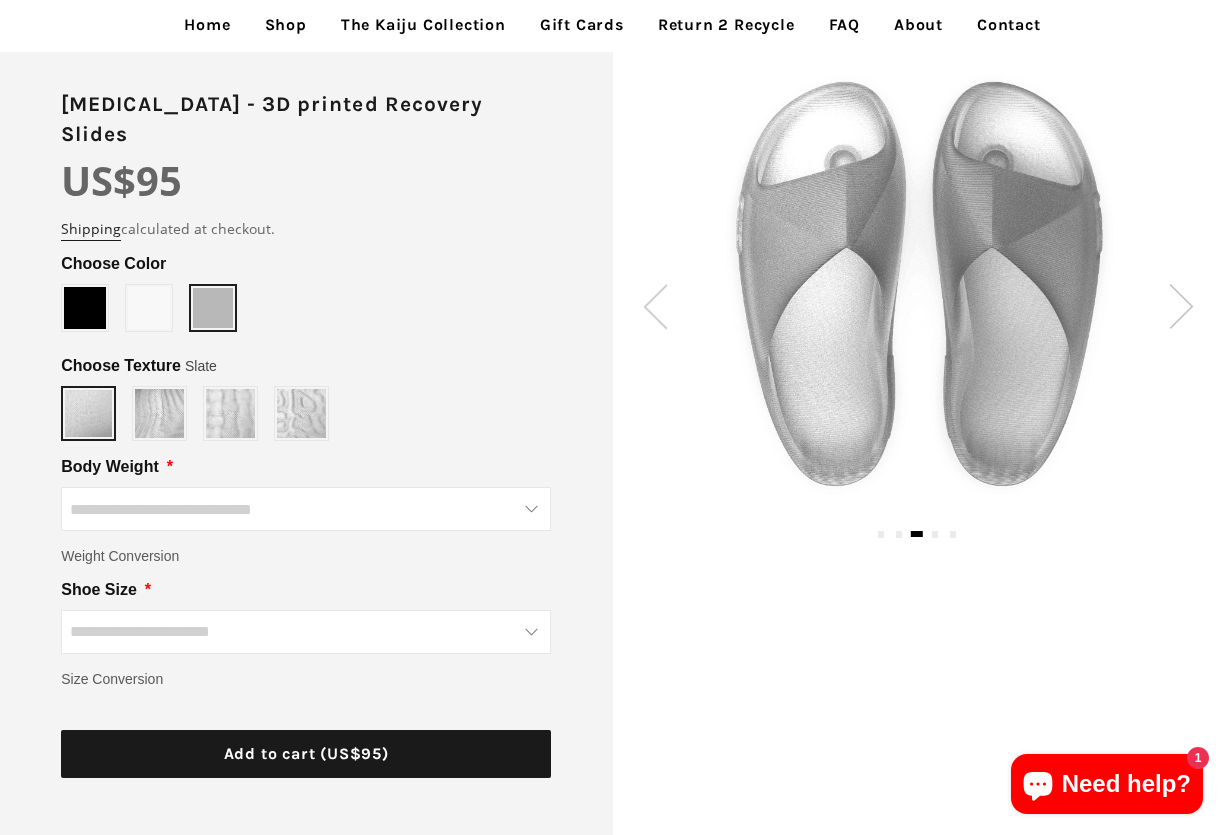 click at bounding box center (149, 308) 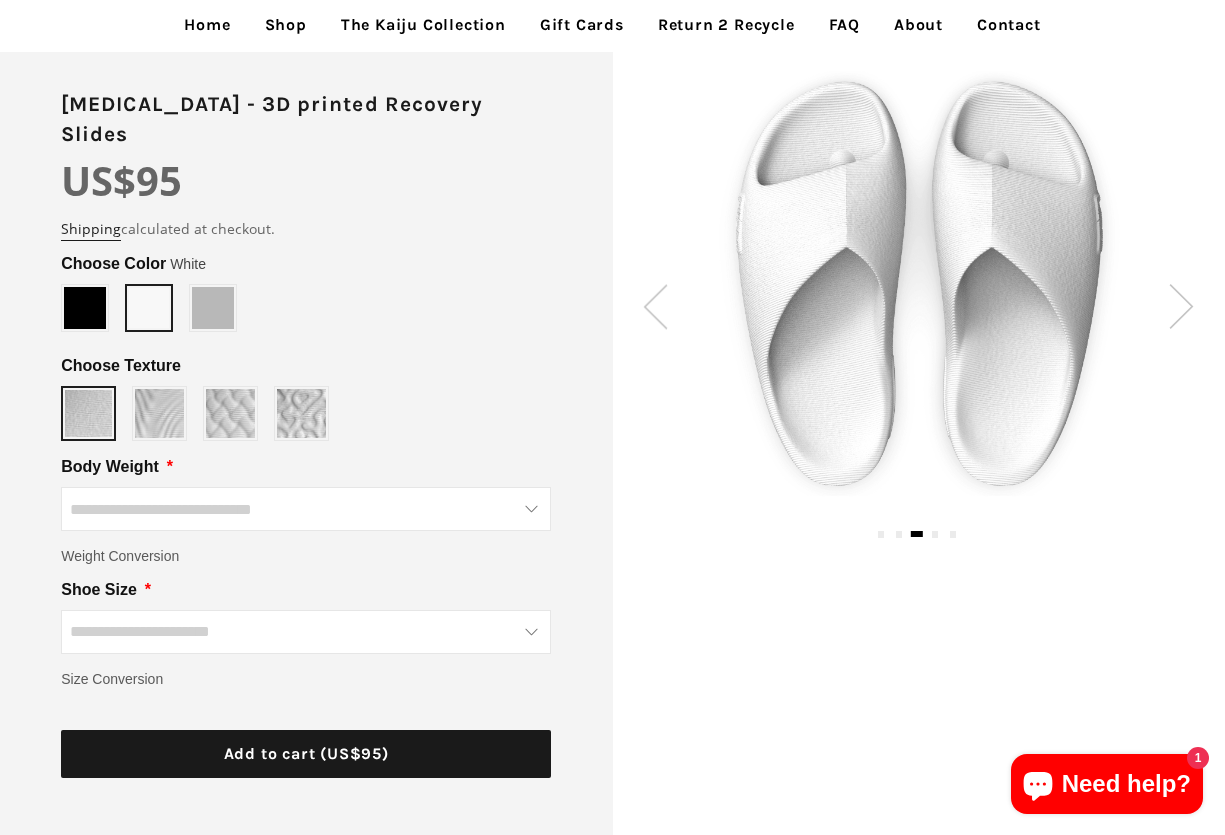 type on "*****" 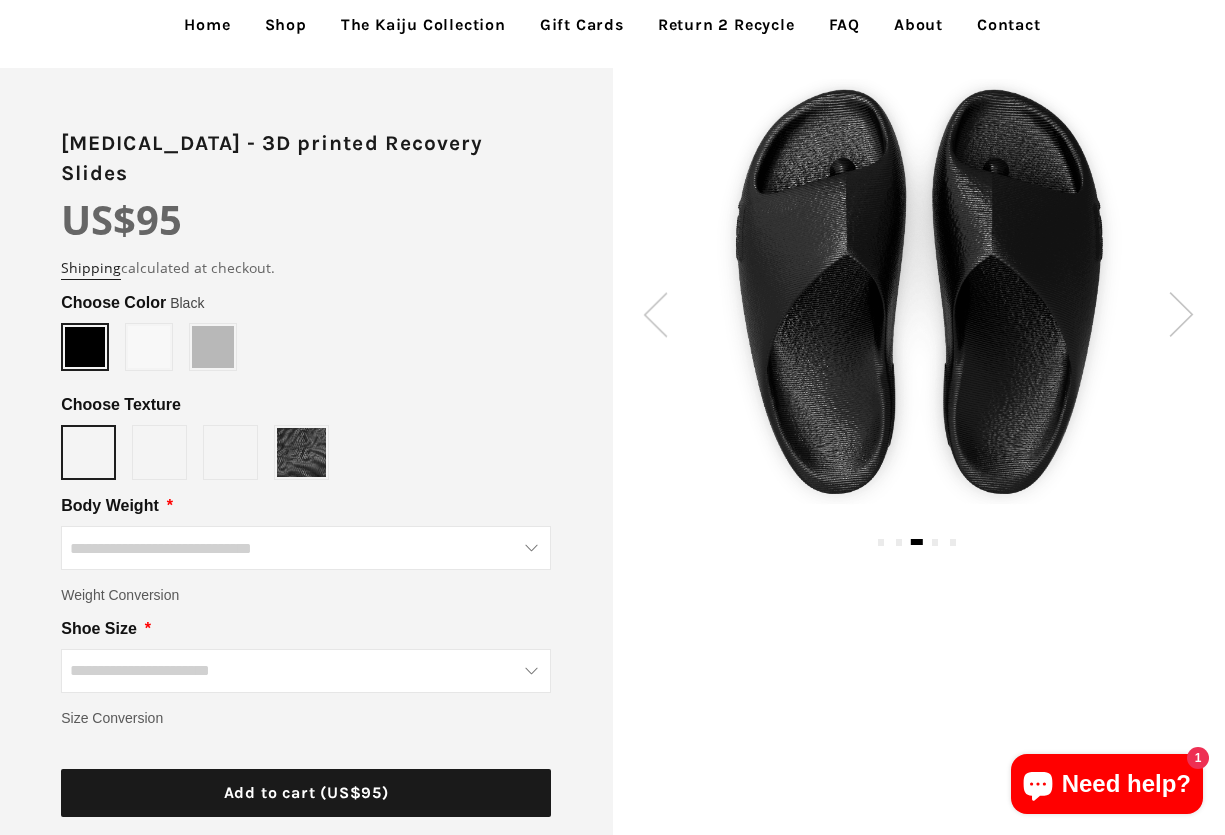 scroll, scrollTop: 100, scrollLeft: 0, axis: vertical 